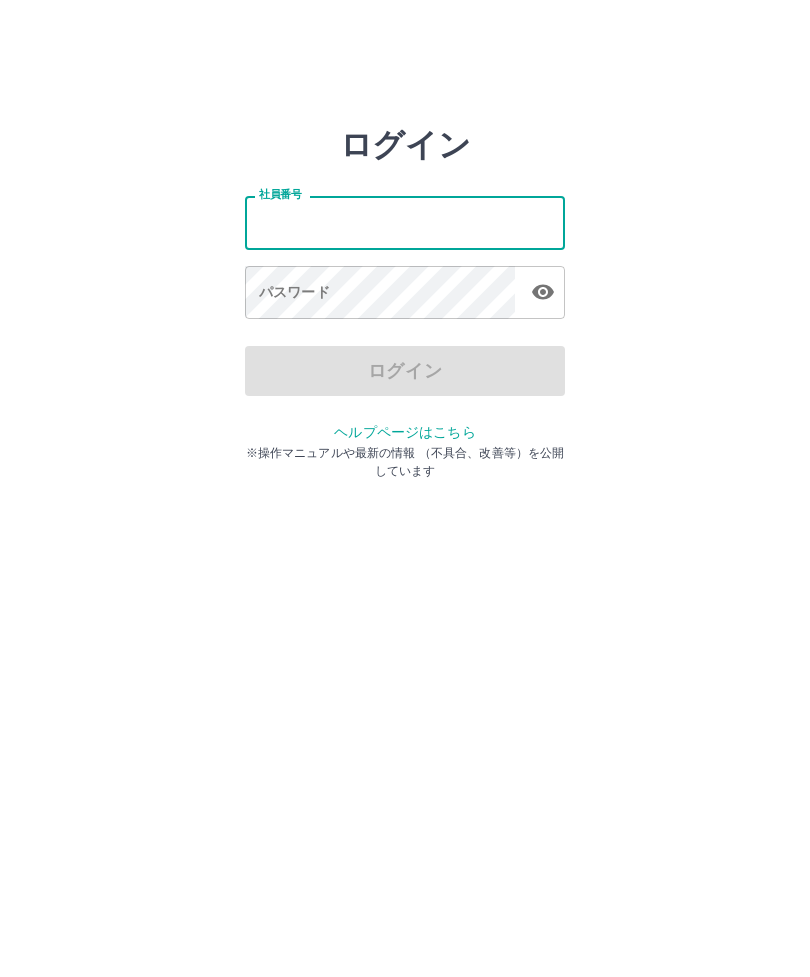scroll, scrollTop: 0, scrollLeft: 0, axis: both 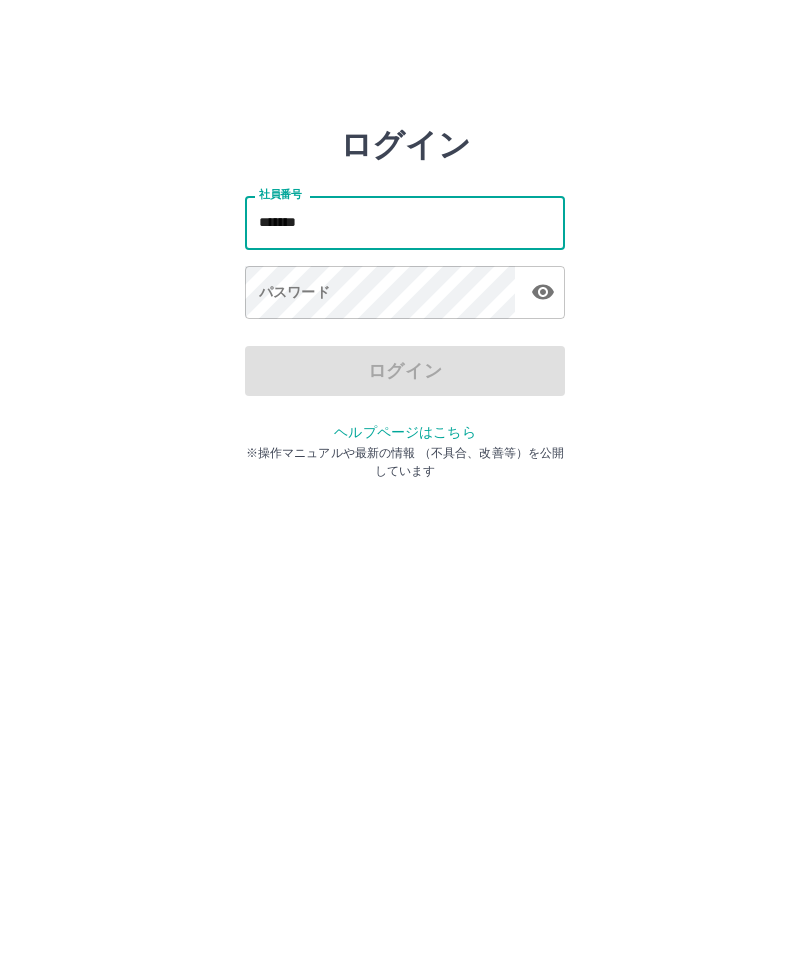 type on "*******" 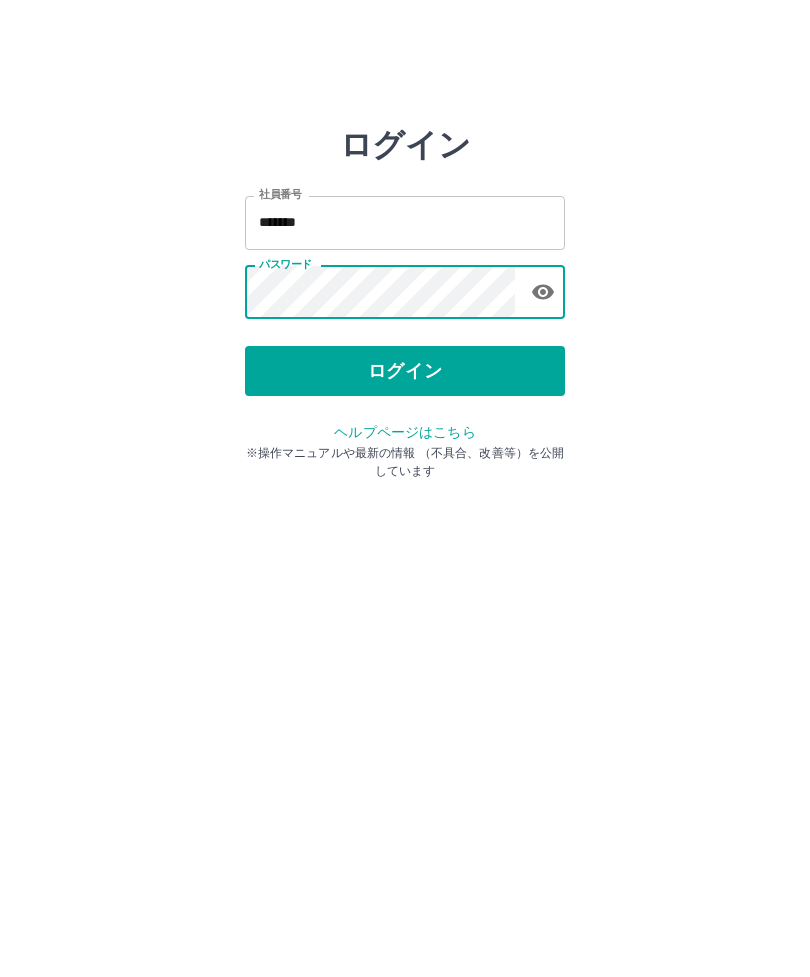 click on "ログイン" at bounding box center (405, 371) 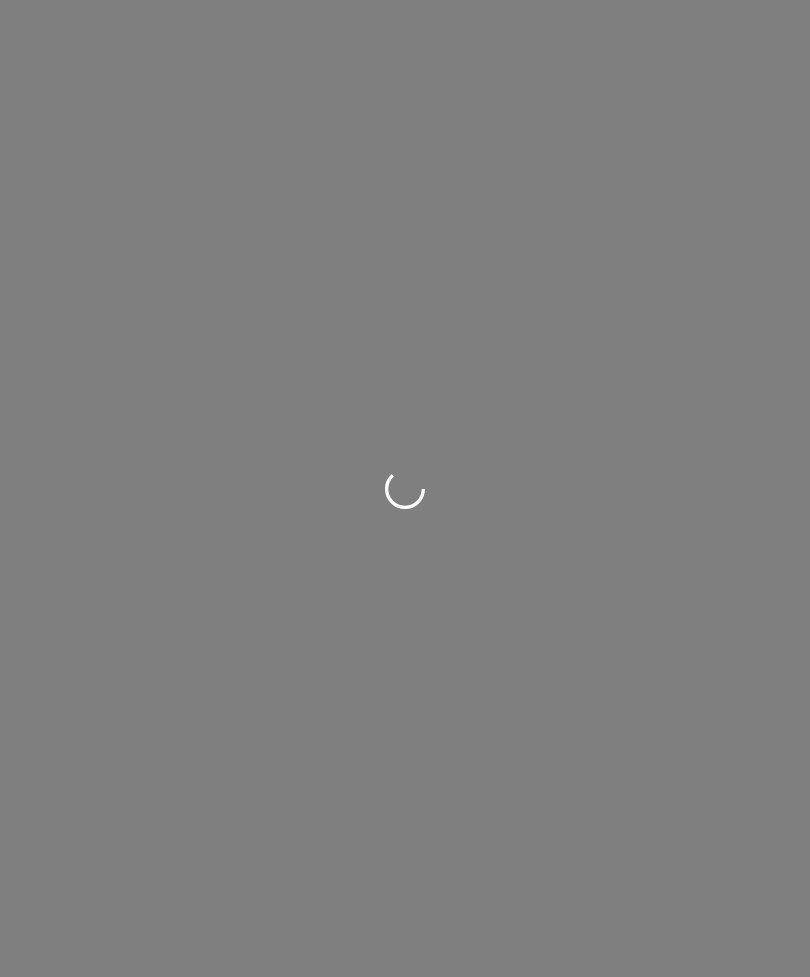 scroll, scrollTop: 0, scrollLeft: 0, axis: both 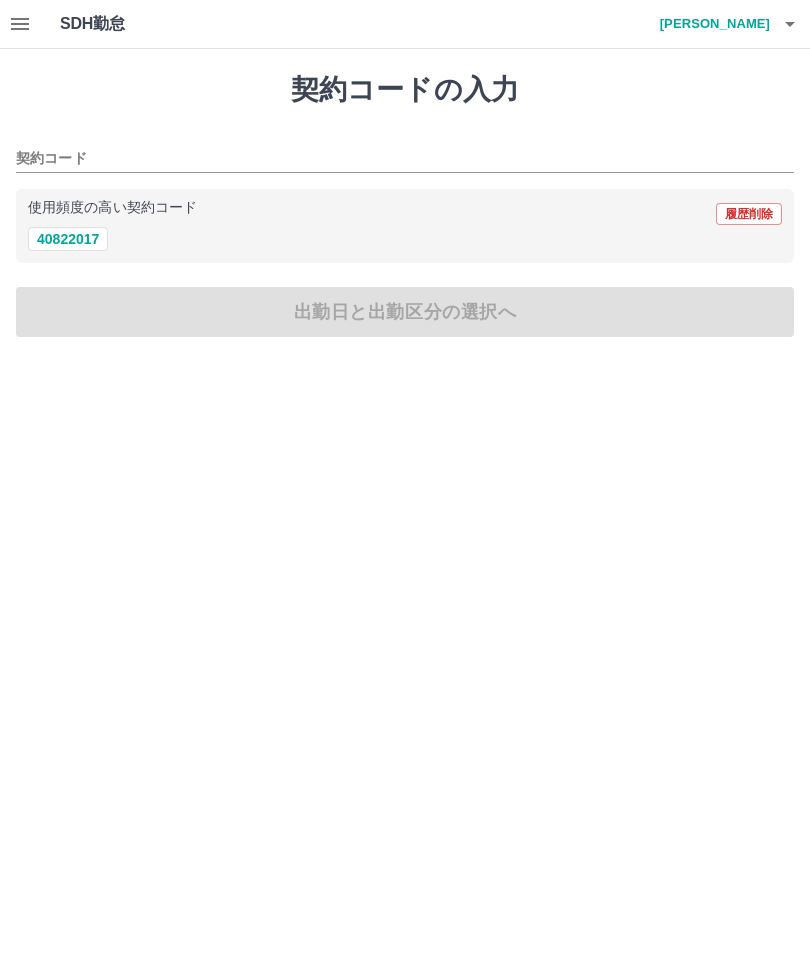 click on "40822017" at bounding box center [68, 239] 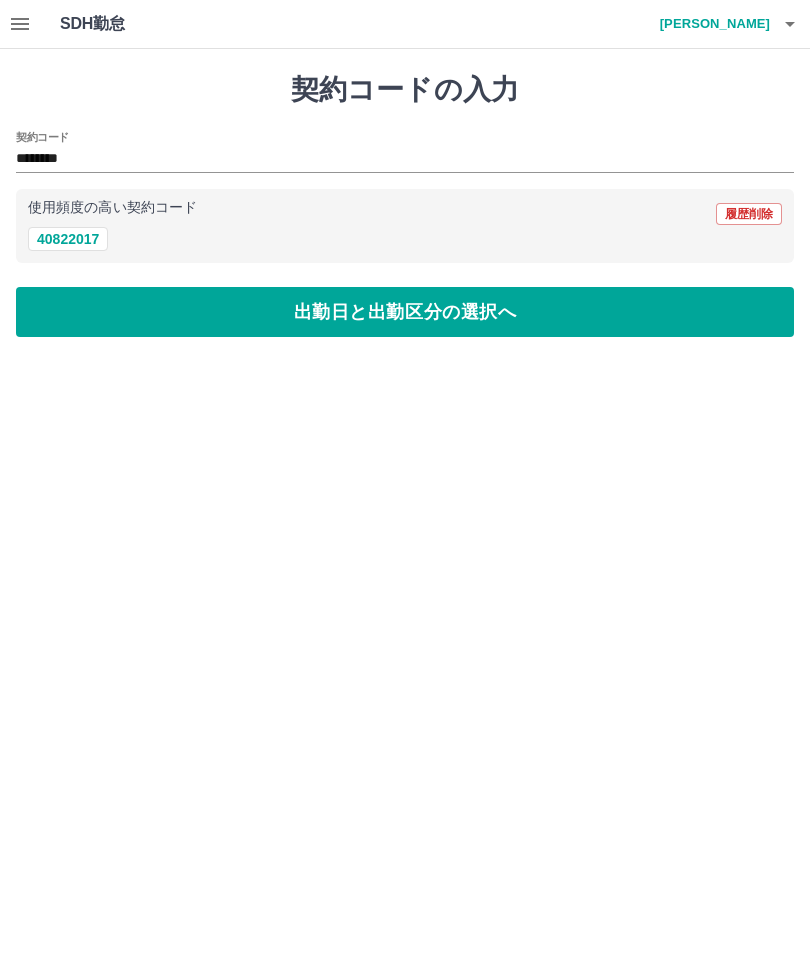 click on "出勤日と出勤区分の選択へ" at bounding box center (405, 312) 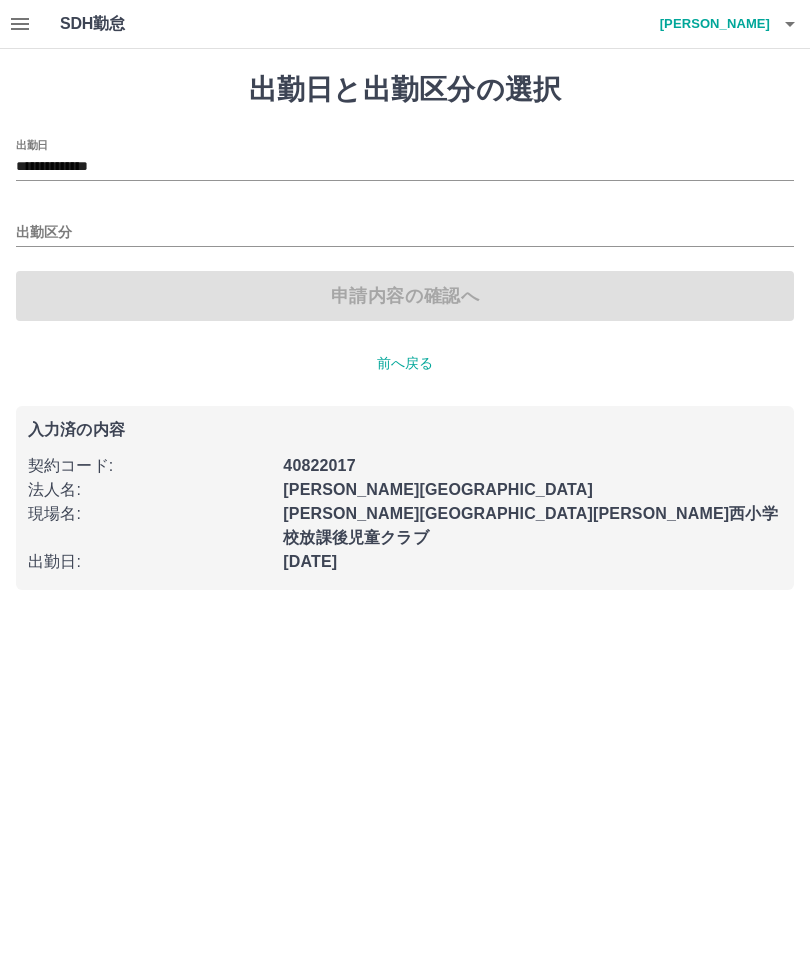 click on "出勤区分" at bounding box center [405, 233] 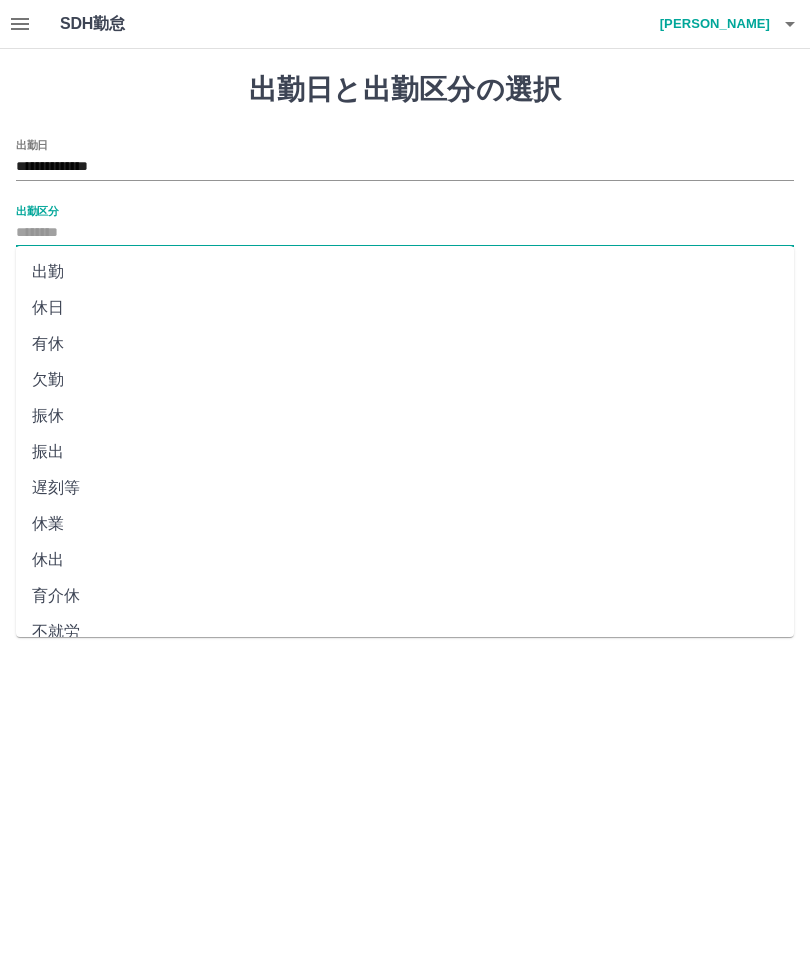 click on "出勤" at bounding box center [405, 272] 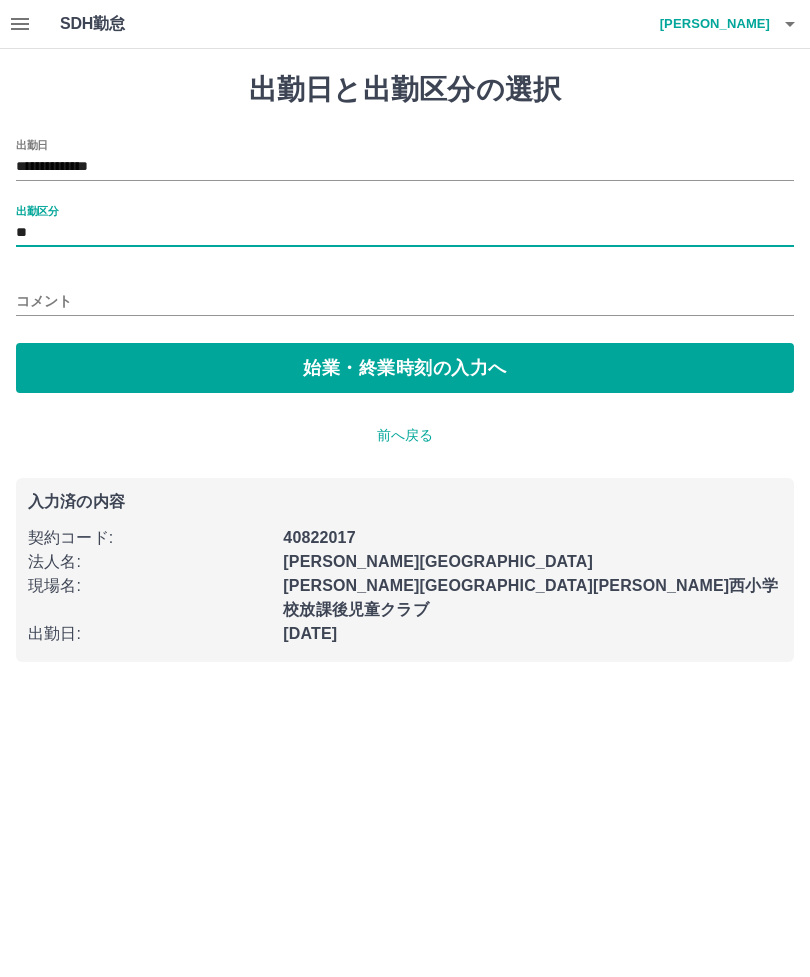 click on "始業・終業時刻の入力へ" at bounding box center (405, 368) 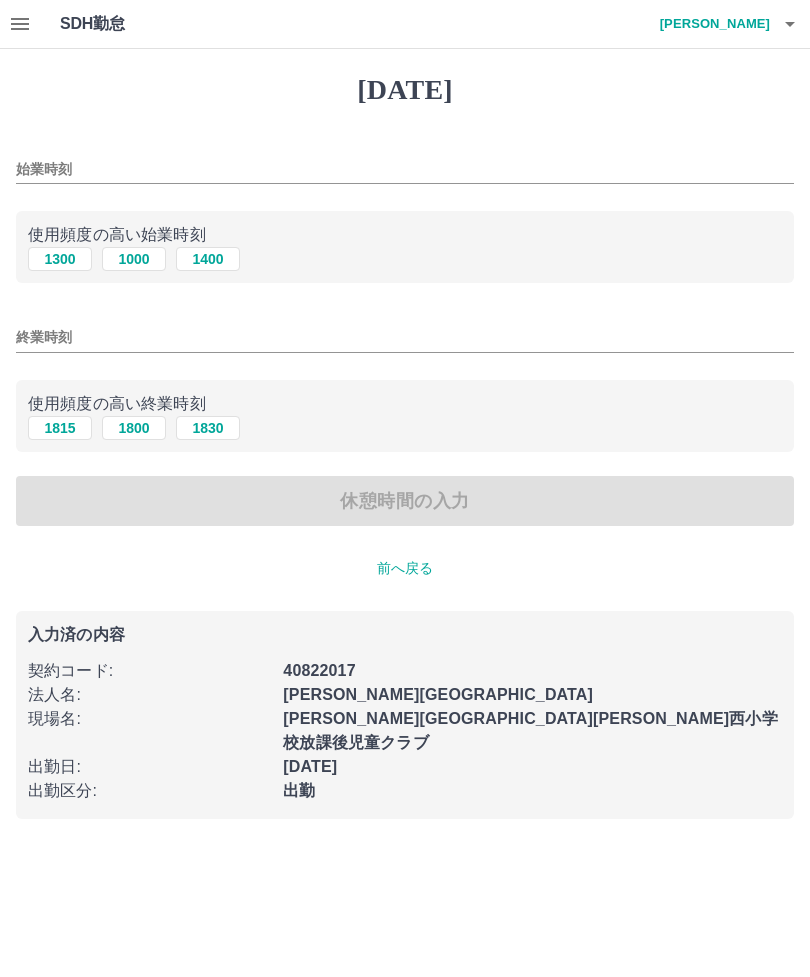 click on "1300" at bounding box center (60, 259) 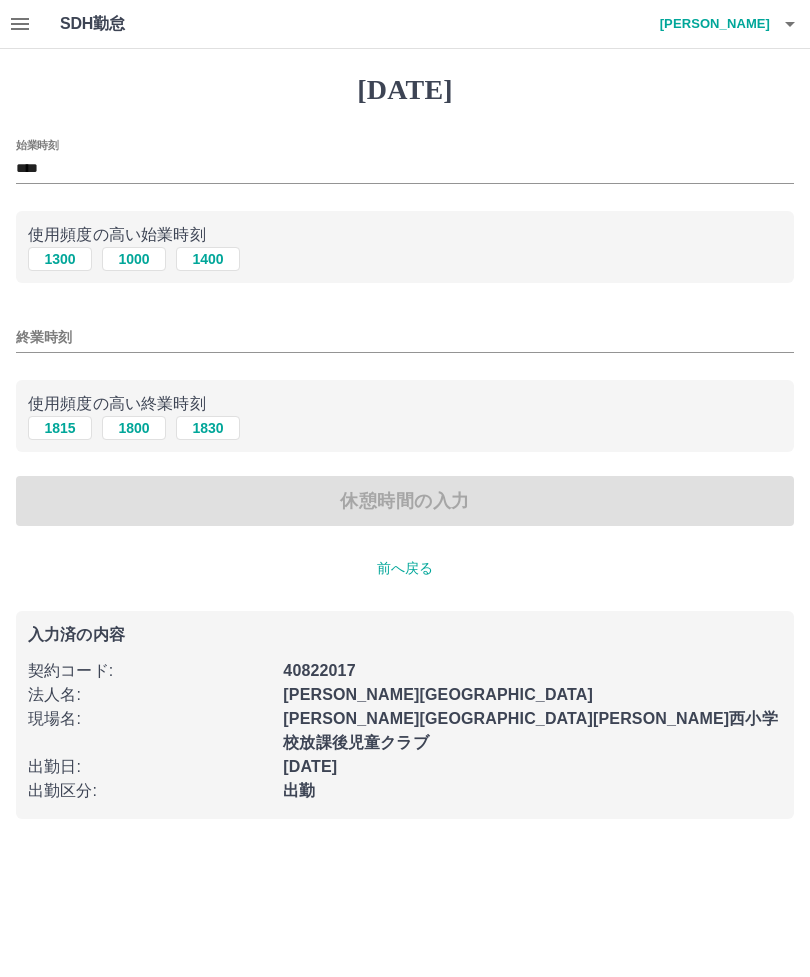 click on "終業時刻" at bounding box center (405, 337) 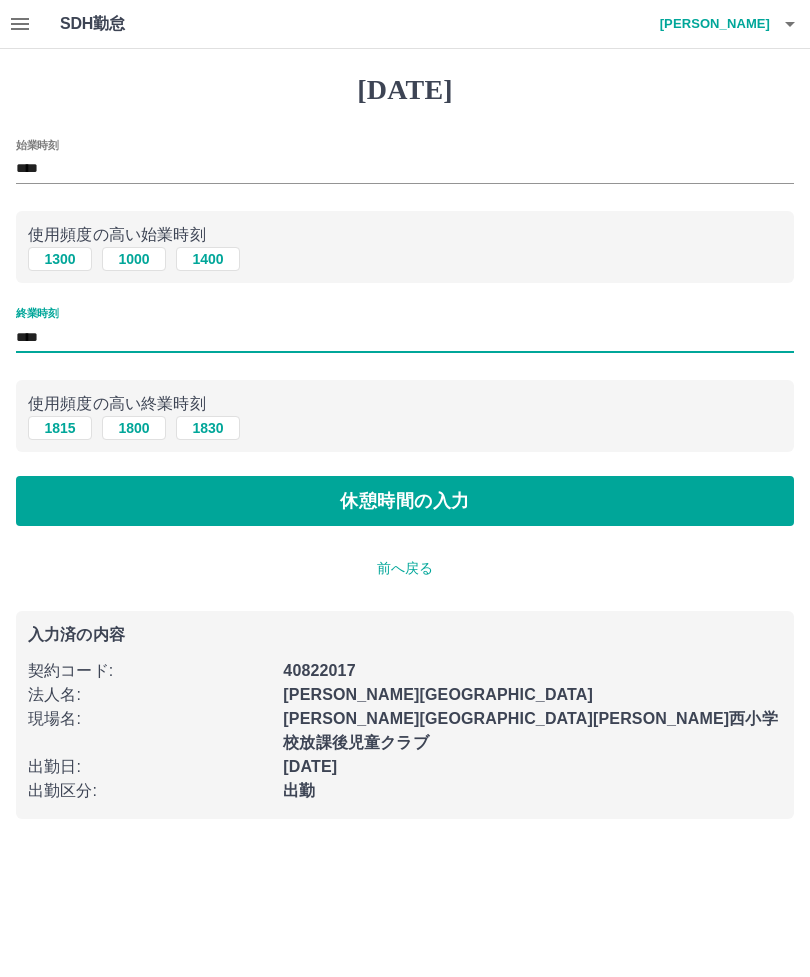 type on "****" 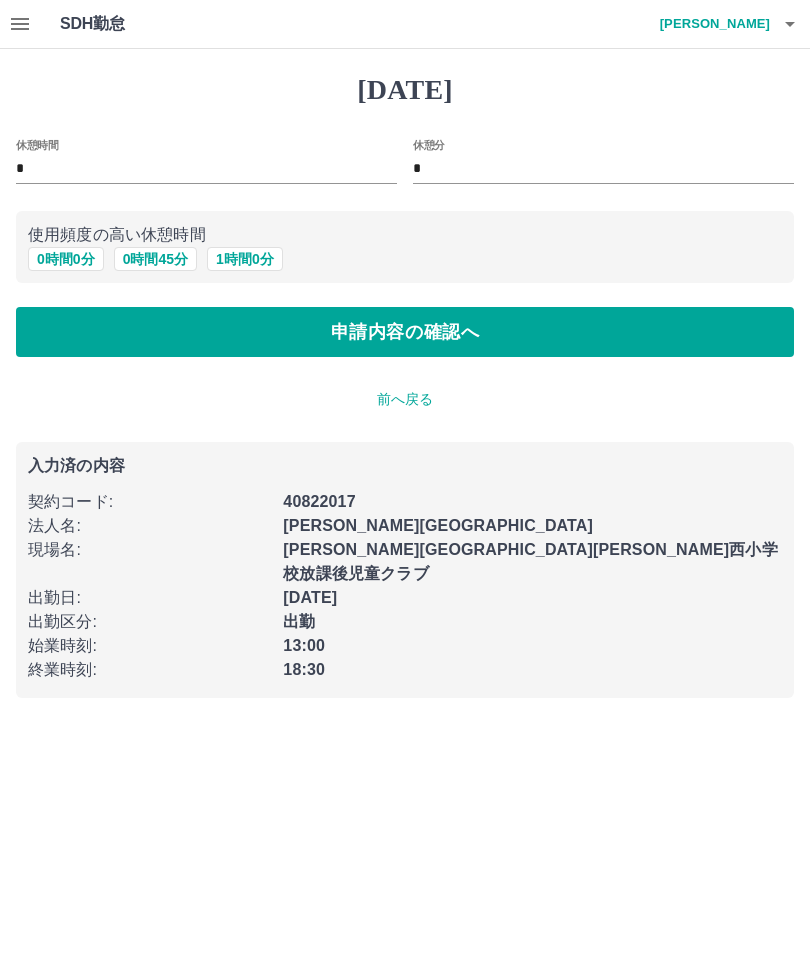click on "申請内容の確認へ" at bounding box center [405, 332] 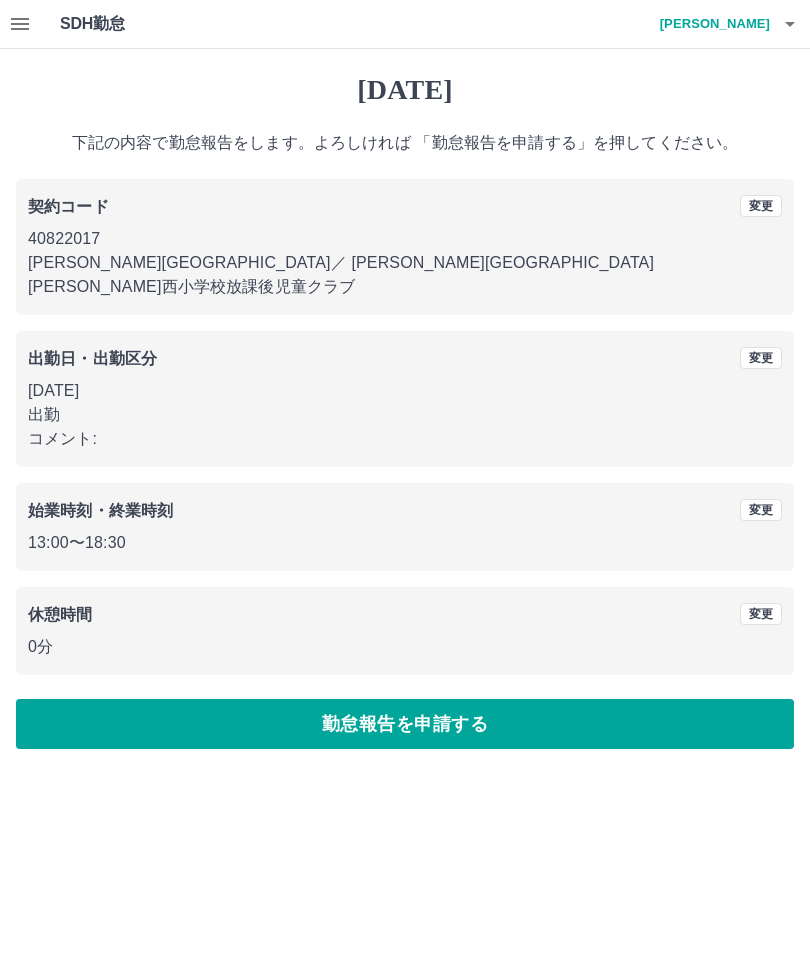 click on "勤怠報告を申請する" at bounding box center (405, 724) 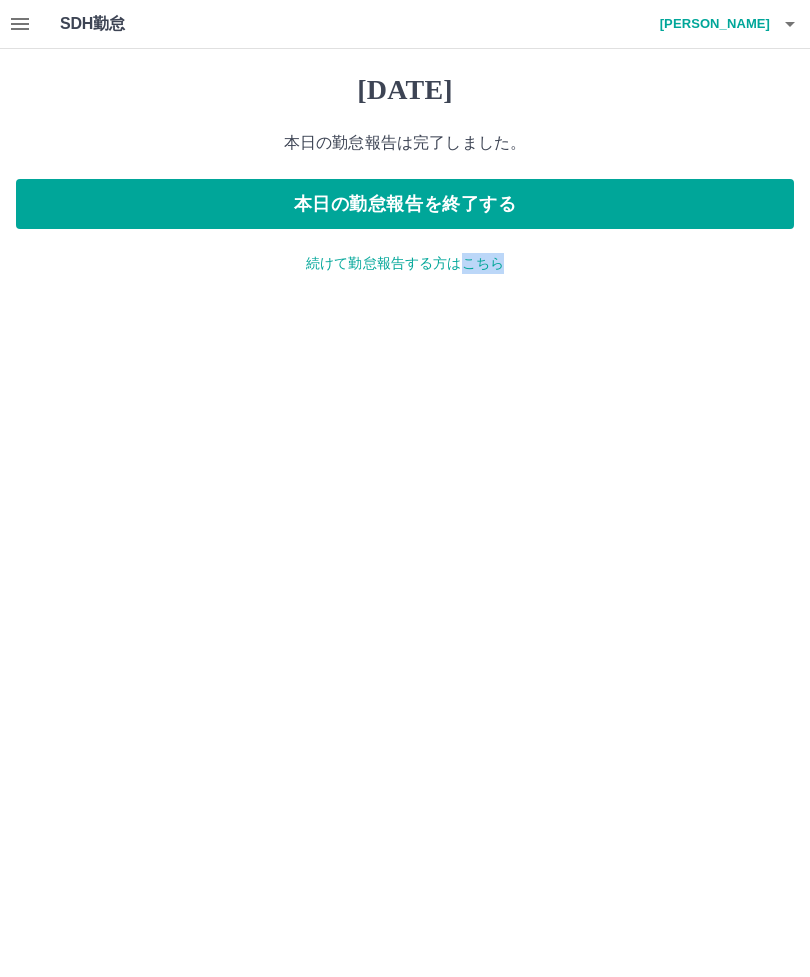 click on "SDH勤怠 小南　栄美 2025年07月10日(木) 本日の勤怠報告は完了しました。 本日の勤怠報告を終了する 続けて勤怠報告する方はこちら SDH勤怠" at bounding box center (405, 149) 